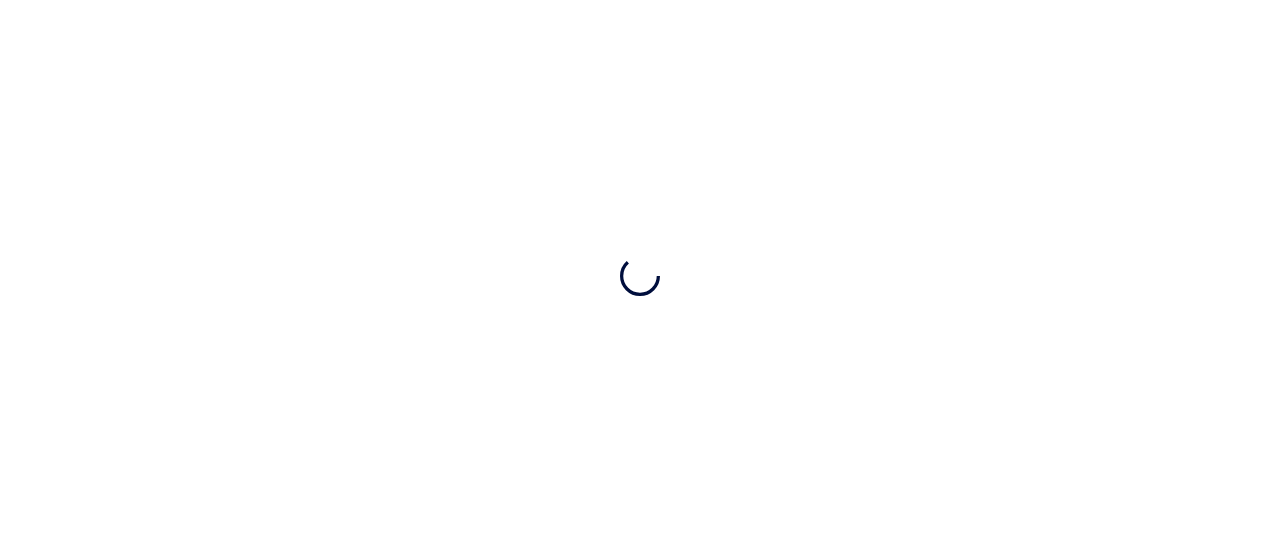 scroll, scrollTop: 0, scrollLeft: 0, axis: both 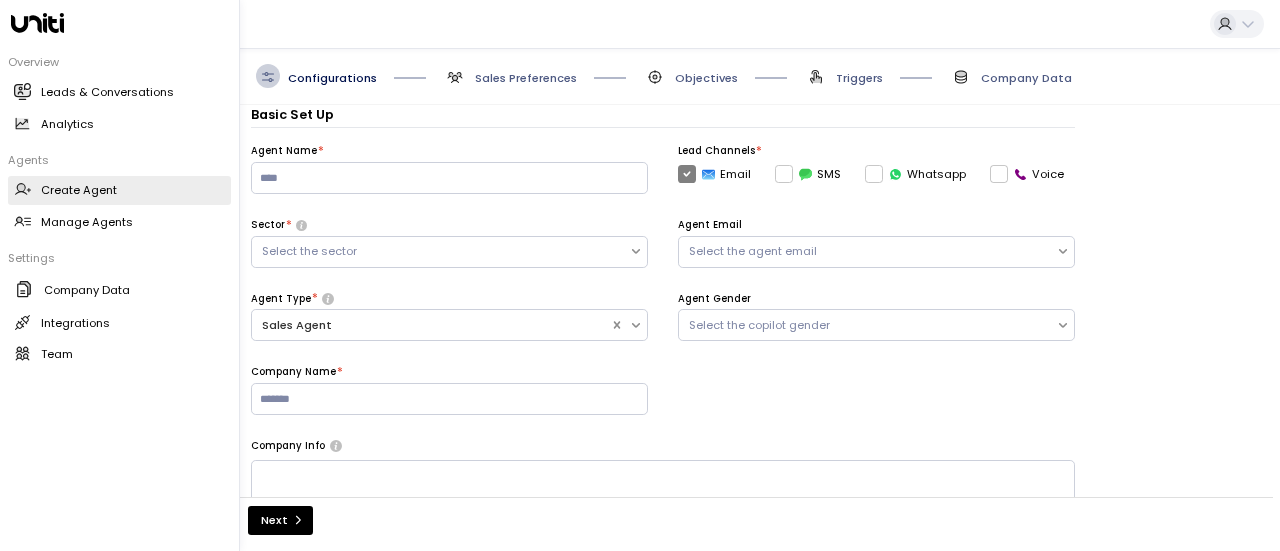 click 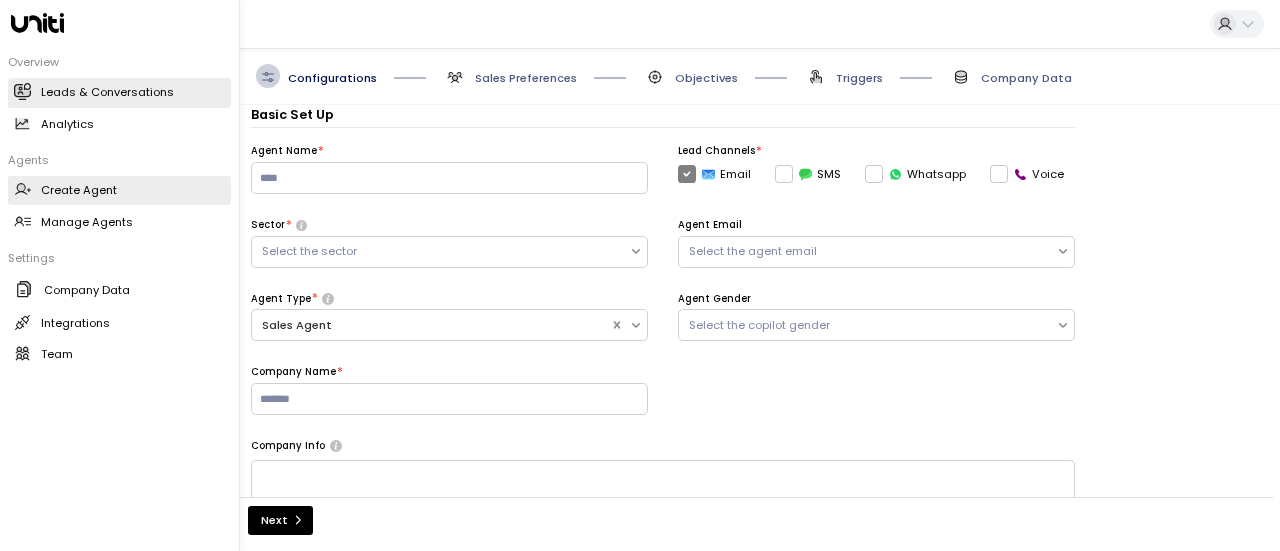click on "Leads & Conversations" at bounding box center [107, 92] 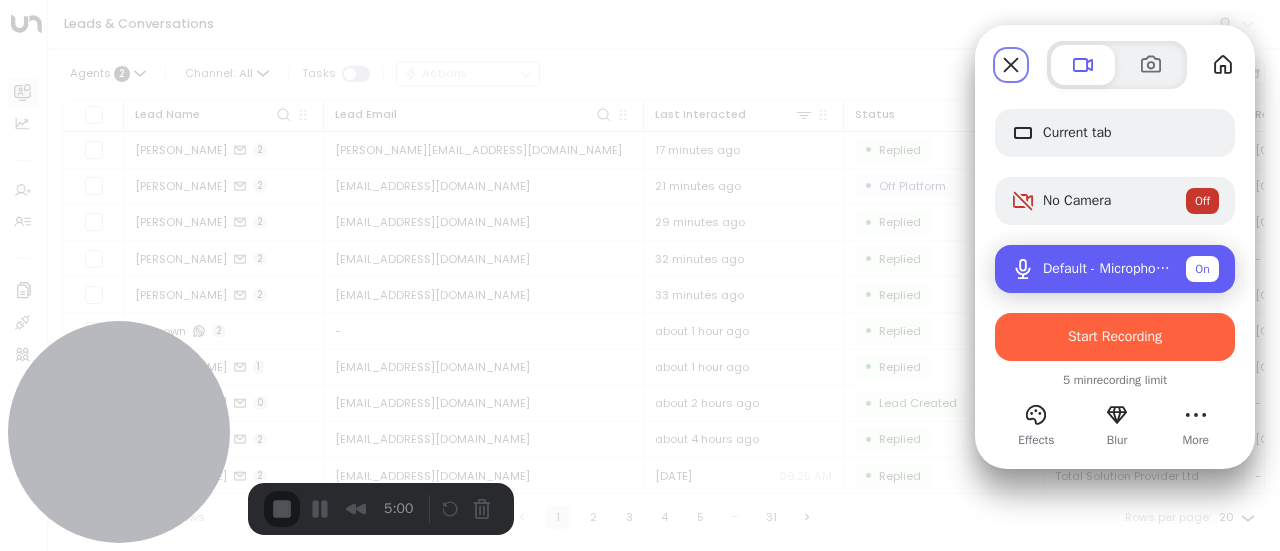 click on "On" at bounding box center [1202, 269] 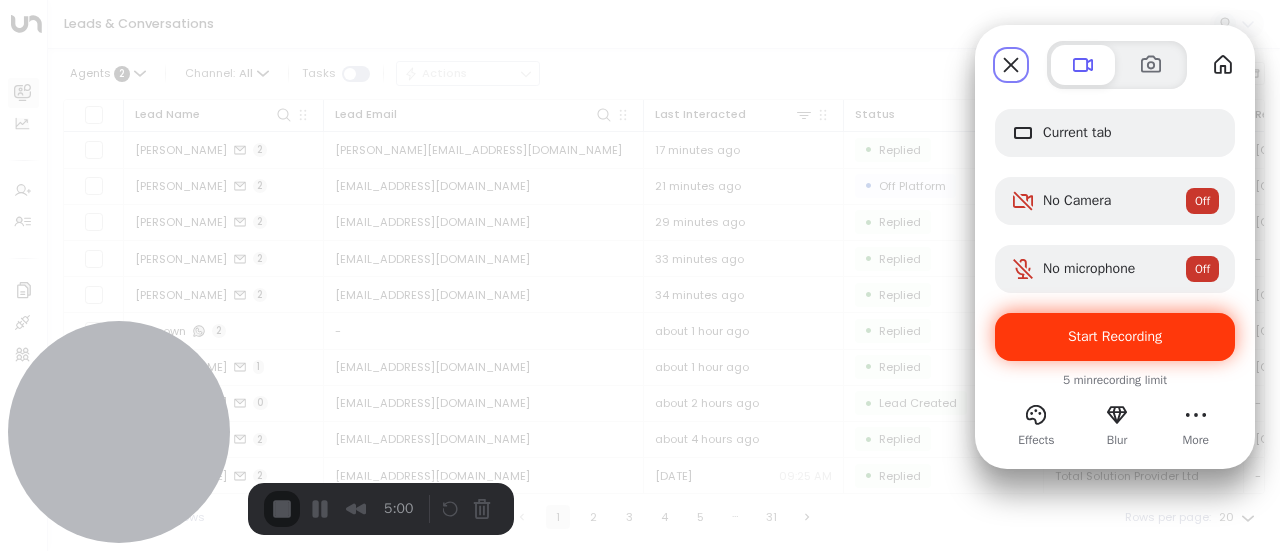 click on "Start Recording" at bounding box center (1115, 336) 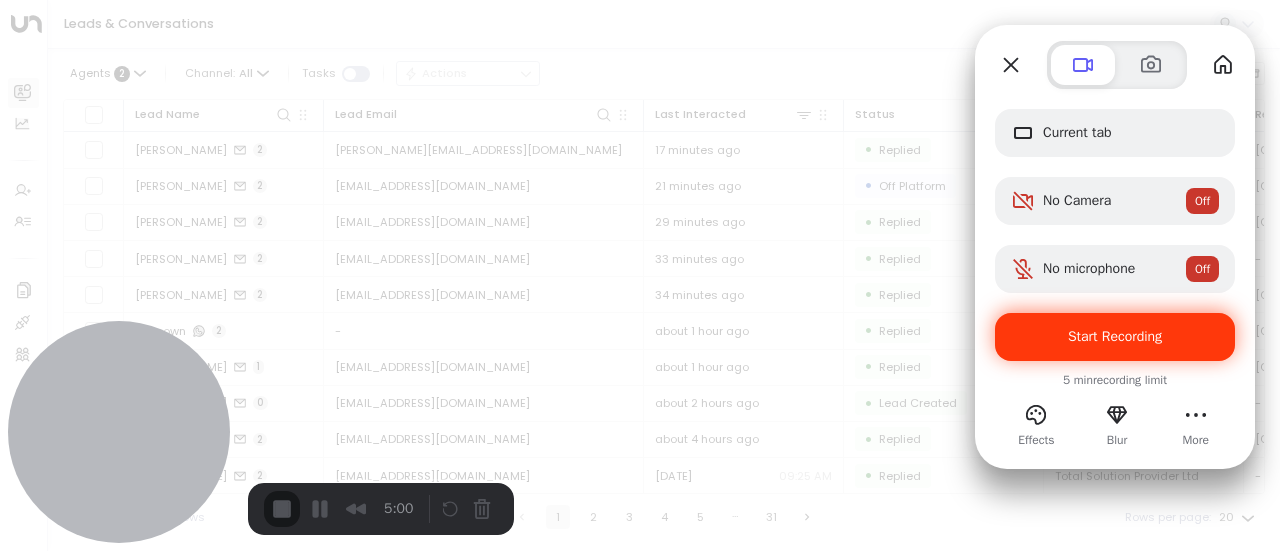 click on "Yes, proceed" at bounding box center [307, 1292] 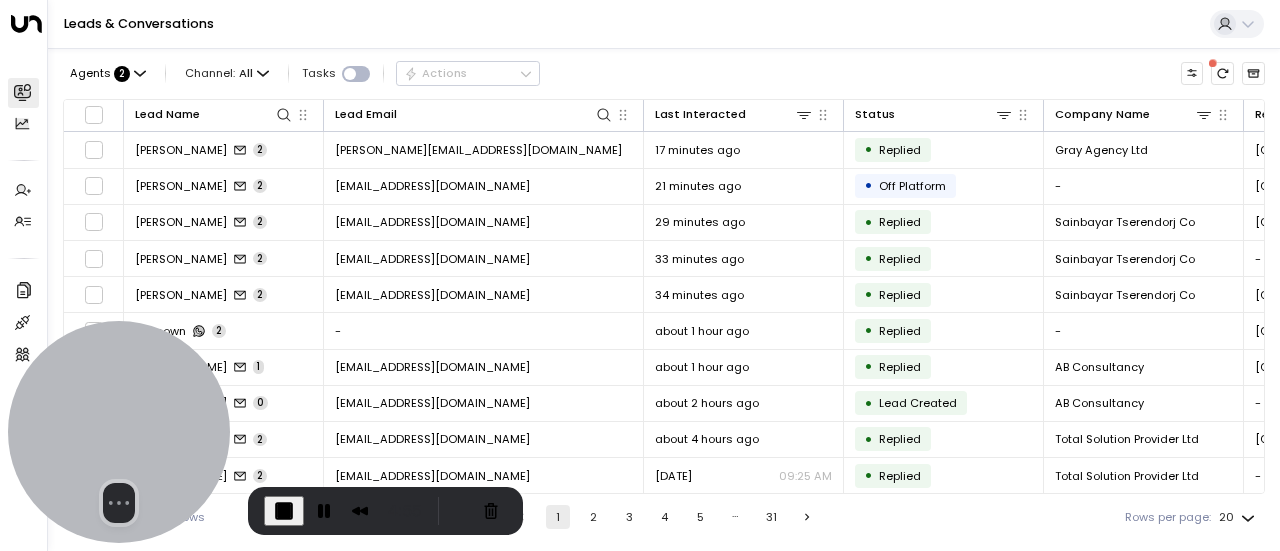 click on "Select video screen size" at bounding box center (119, 432) 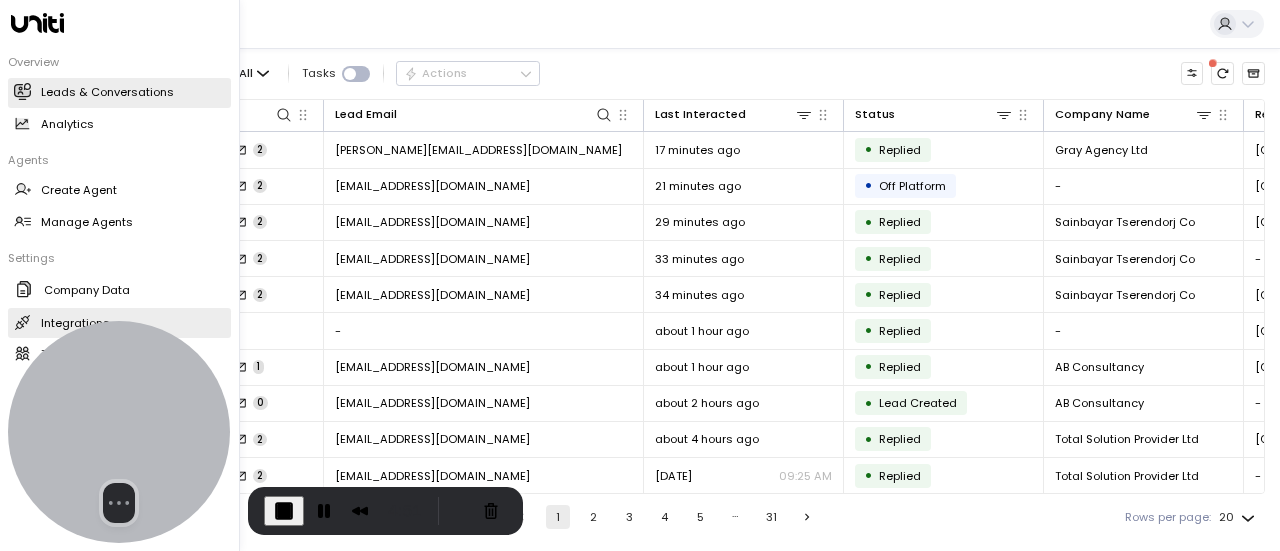 click on "Integrations" at bounding box center (75, 323) 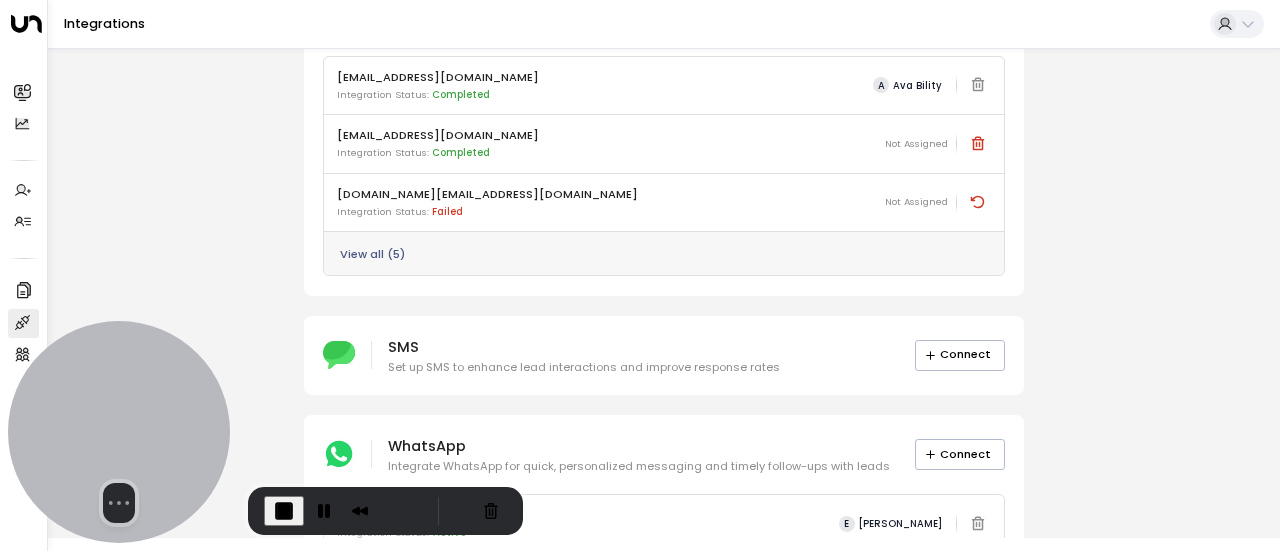 scroll, scrollTop: 256, scrollLeft: 0, axis: vertical 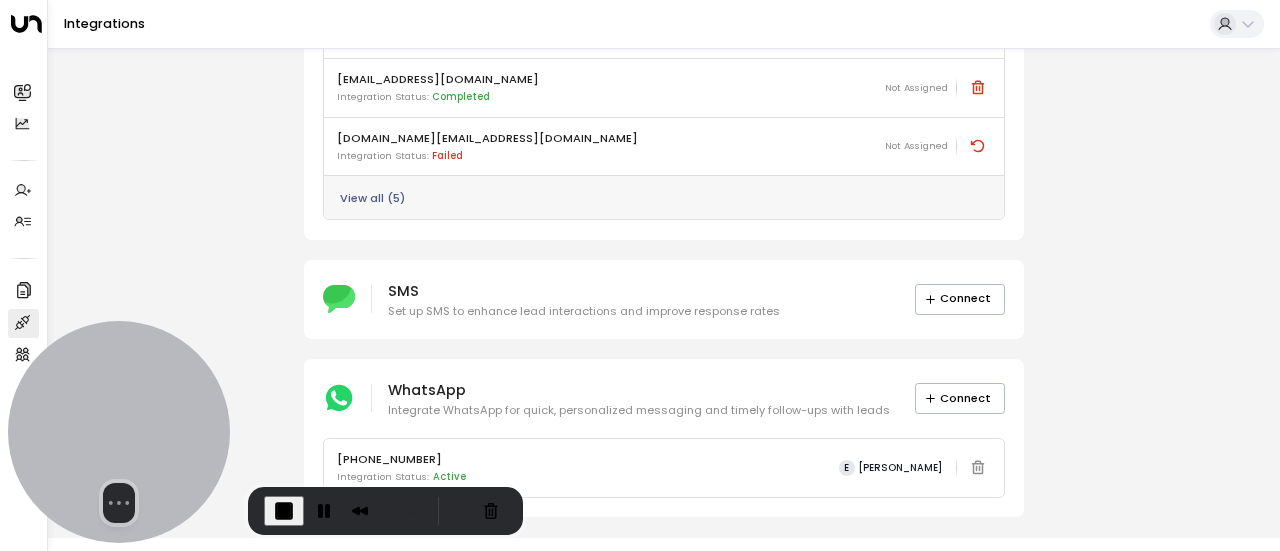 click on "View all ( 5 )" at bounding box center [372, 198] 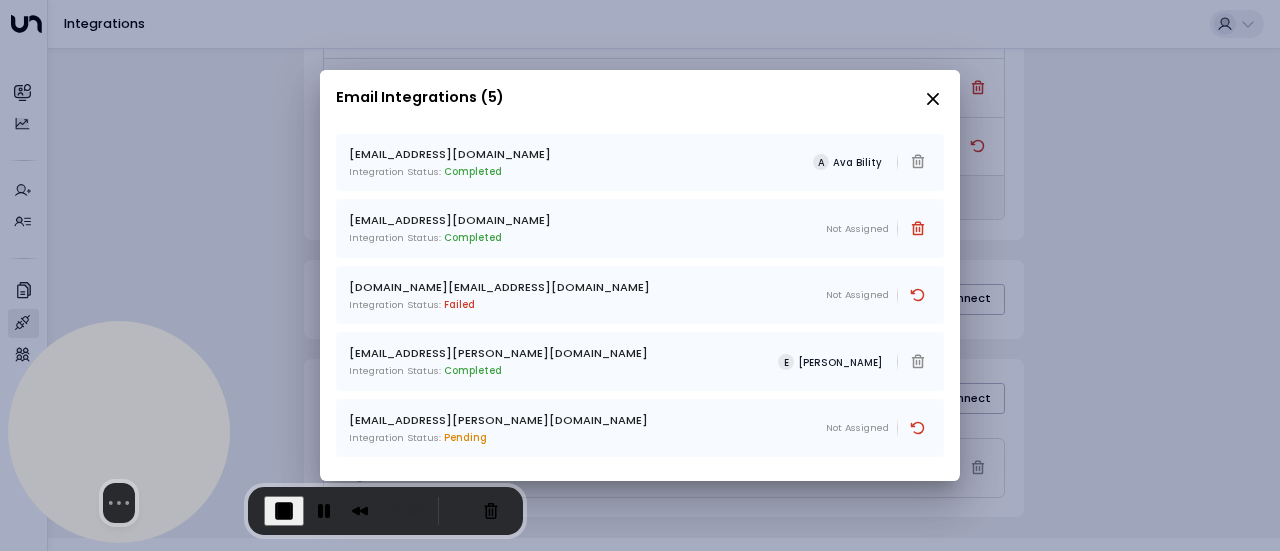 click on "[EMAIL_ADDRESS][PERSON_NAME][DOMAIN_NAME] Integration Status:   pending Not Assigned" at bounding box center [640, 428] 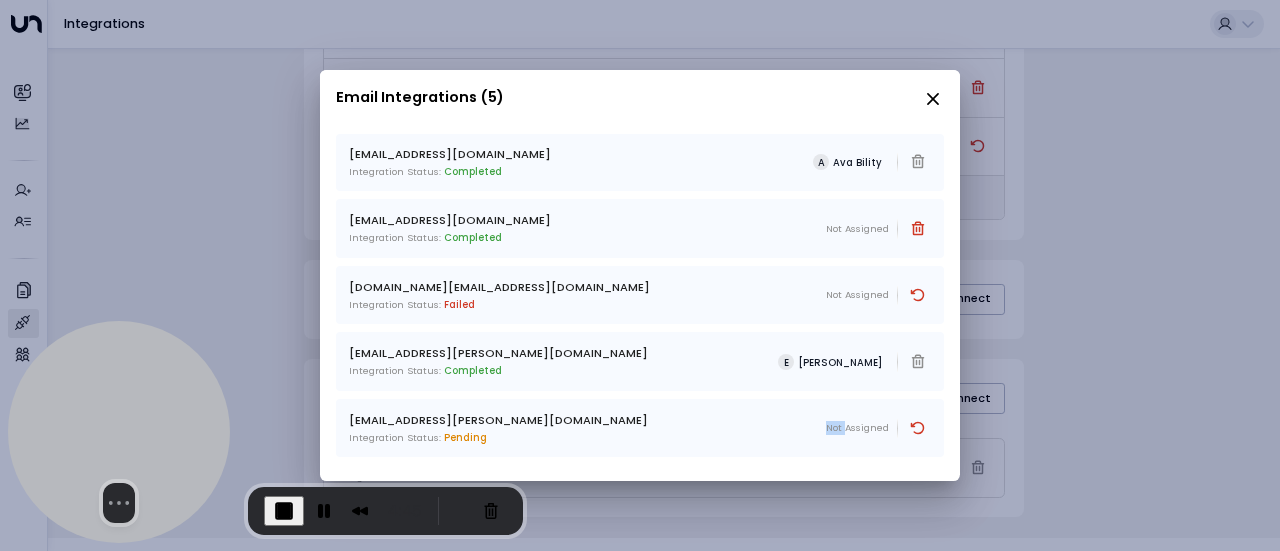 click on "[EMAIL_ADDRESS][PERSON_NAME][DOMAIN_NAME] Integration Status:   pending Not Assigned" at bounding box center (640, 428) 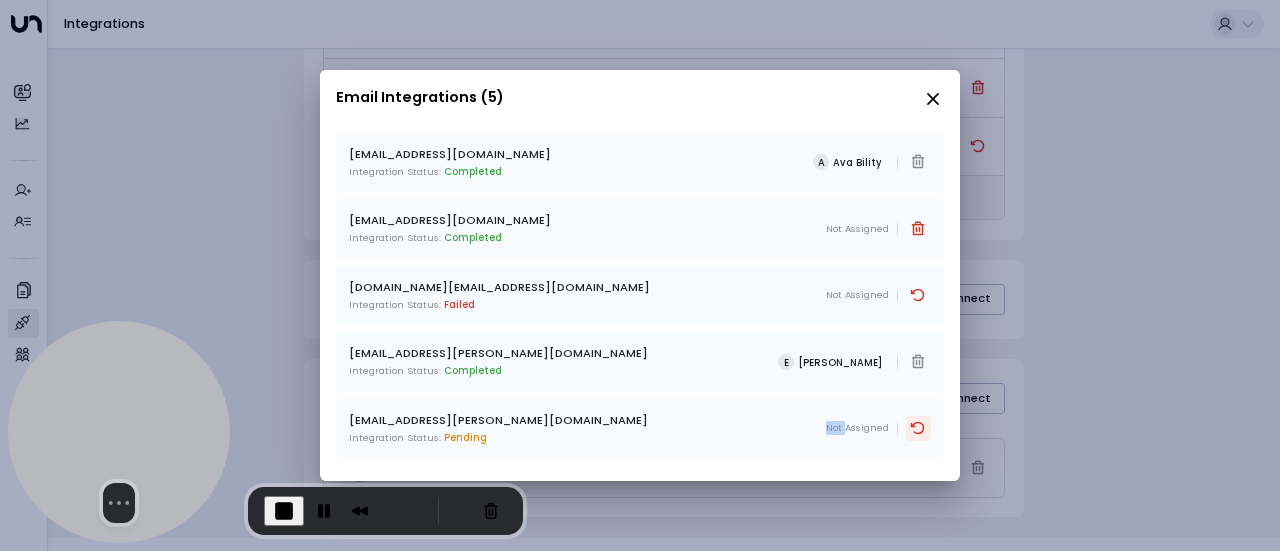 click 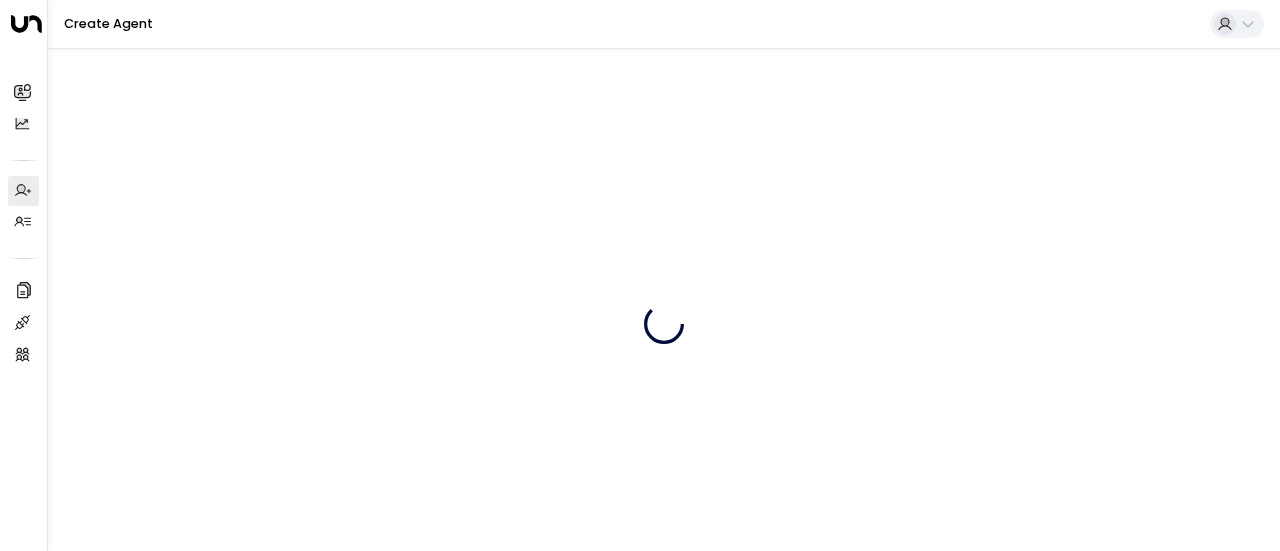 scroll, scrollTop: 0, scrollLeft: 0, axis: both 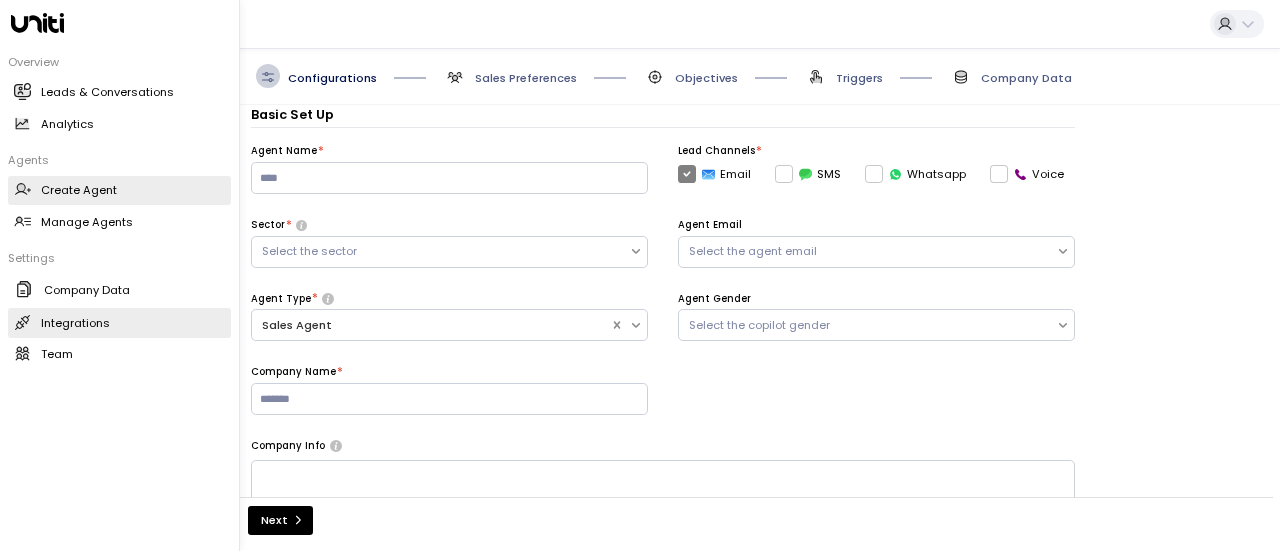 click on "Integrations Integrations" at bounding box center [119, 323] 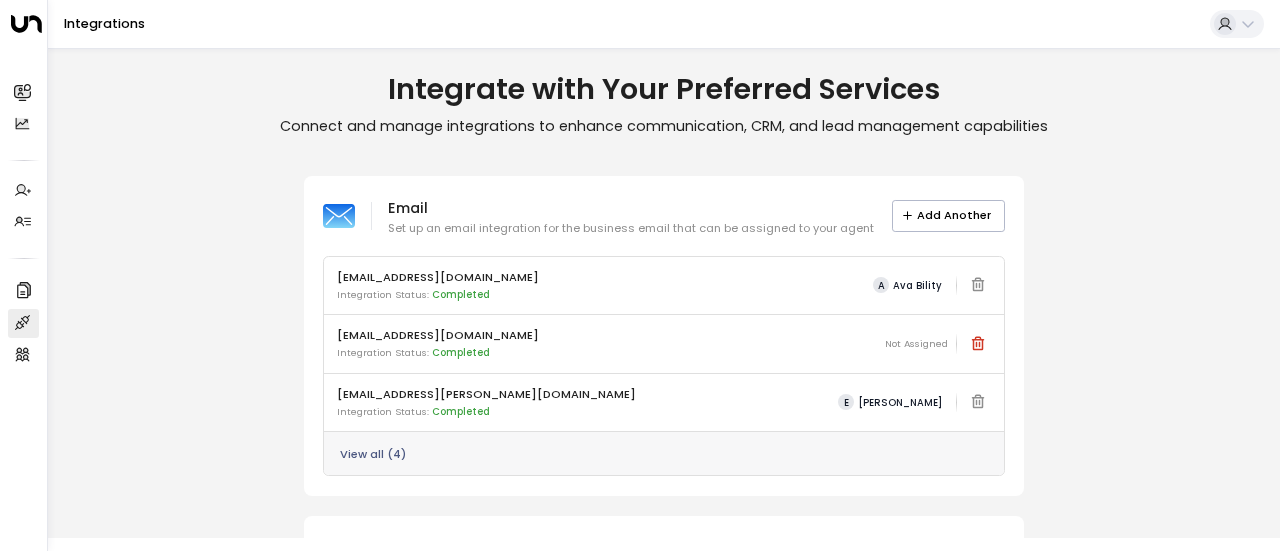 click on "View all ( 4 )" at bounding box center [373, 454] 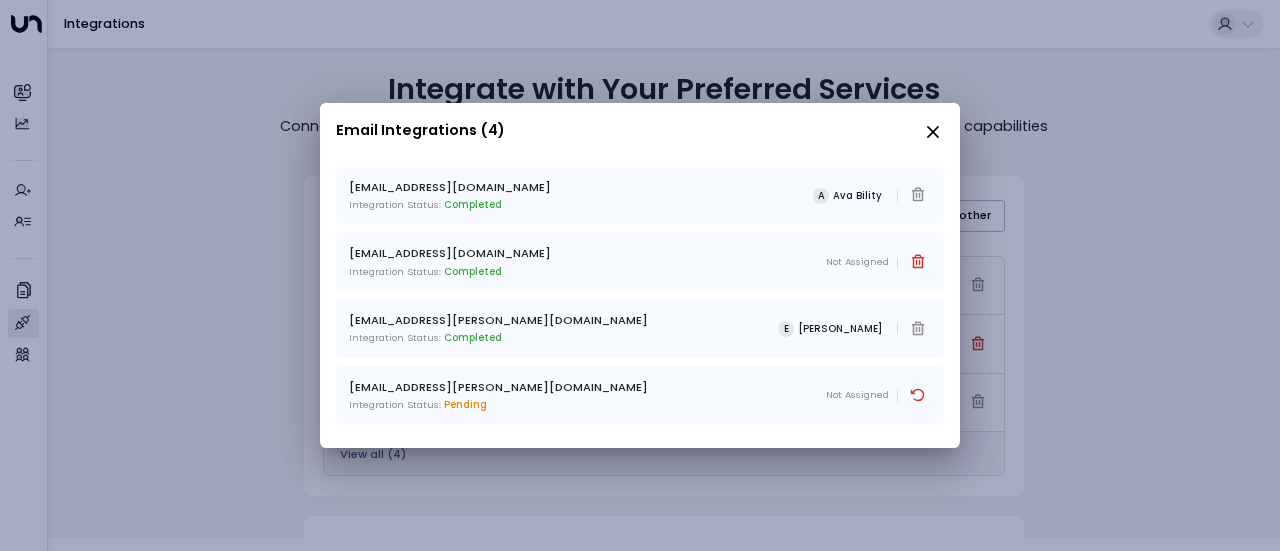 click on "[EMAIL_ADDRESS][PERSON_NAME][DOMAIN_NAME]" at bounding box center [498, 387] 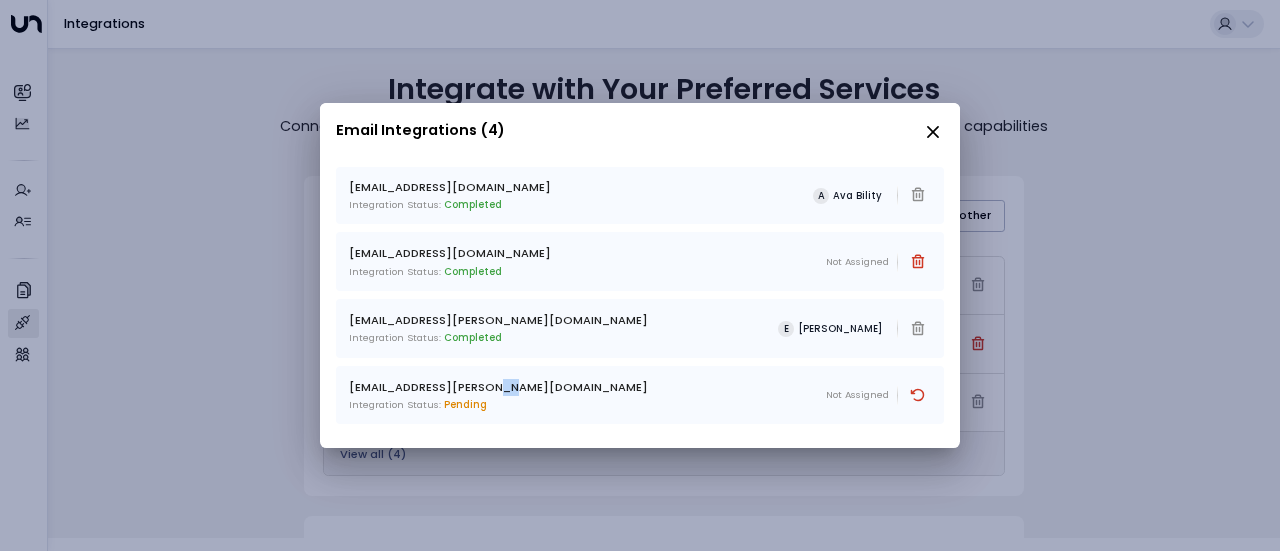 click on "[EMAIL_ADDRESS][PERSON_NAME][DOMAIN_NAME]" at bounding box center (498, 387) 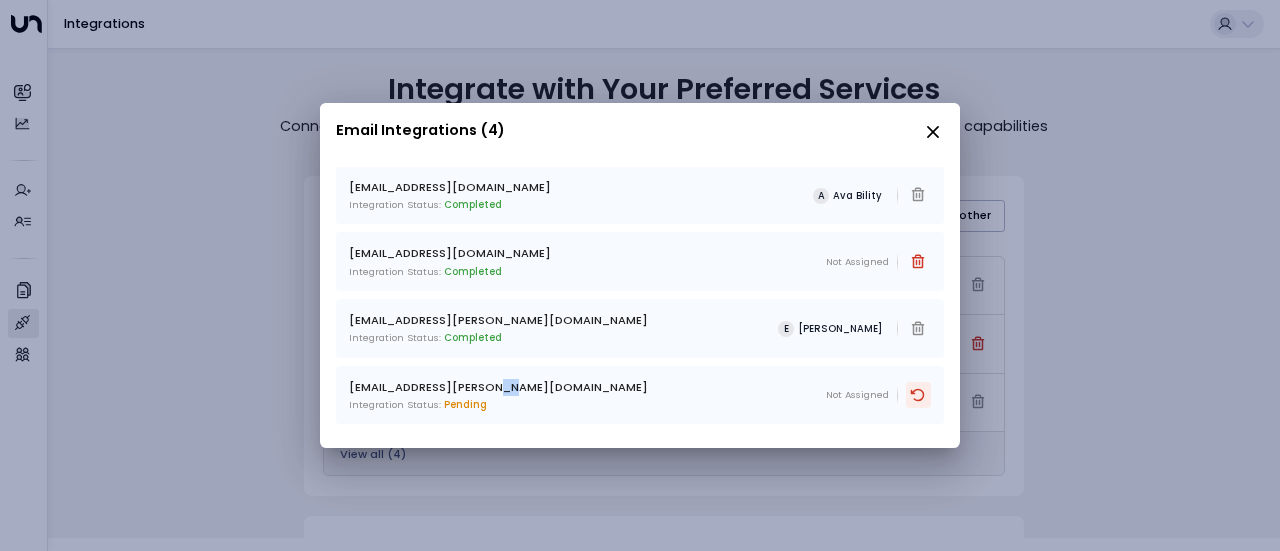 click 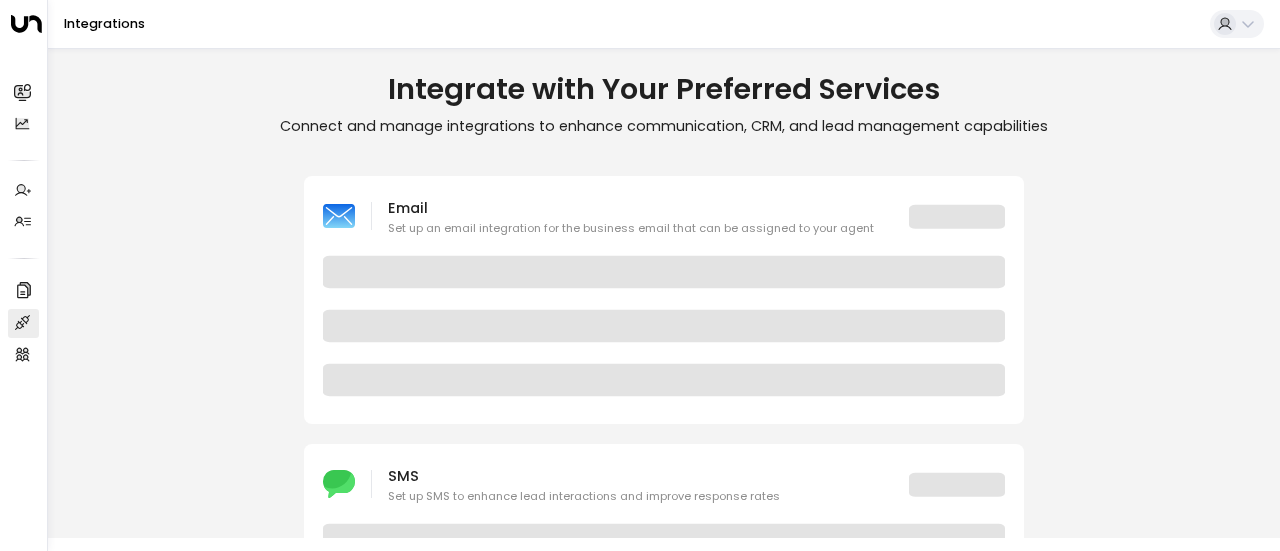scroll, scrollTop: 0, scrollLeft: 0, axis: both 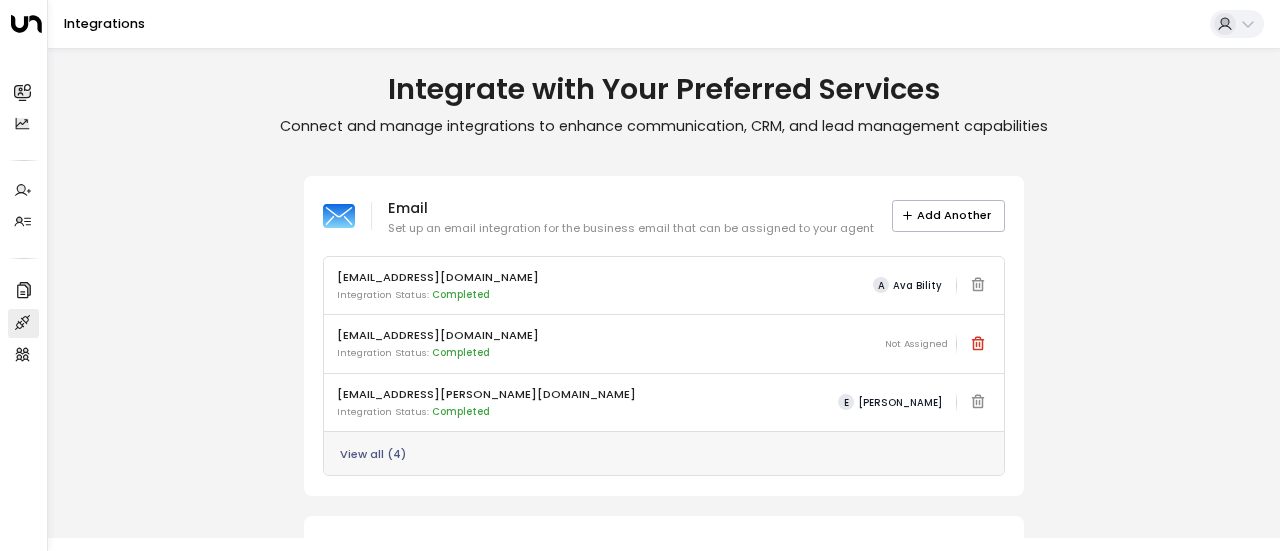 click on "View all ( 4 )" at bounding box center [373, 454] 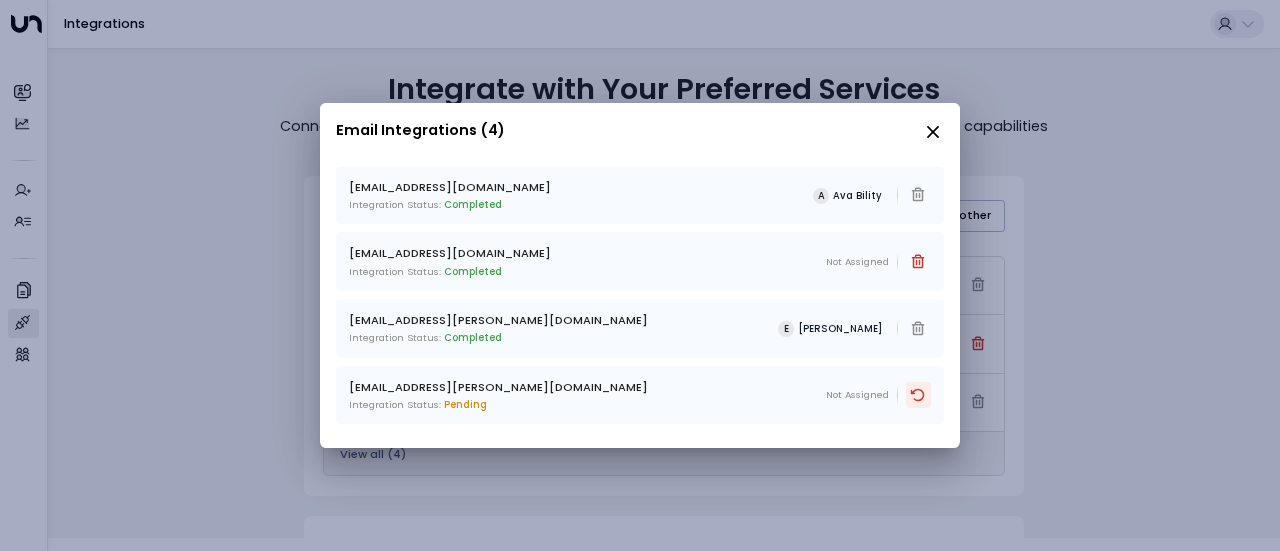 click 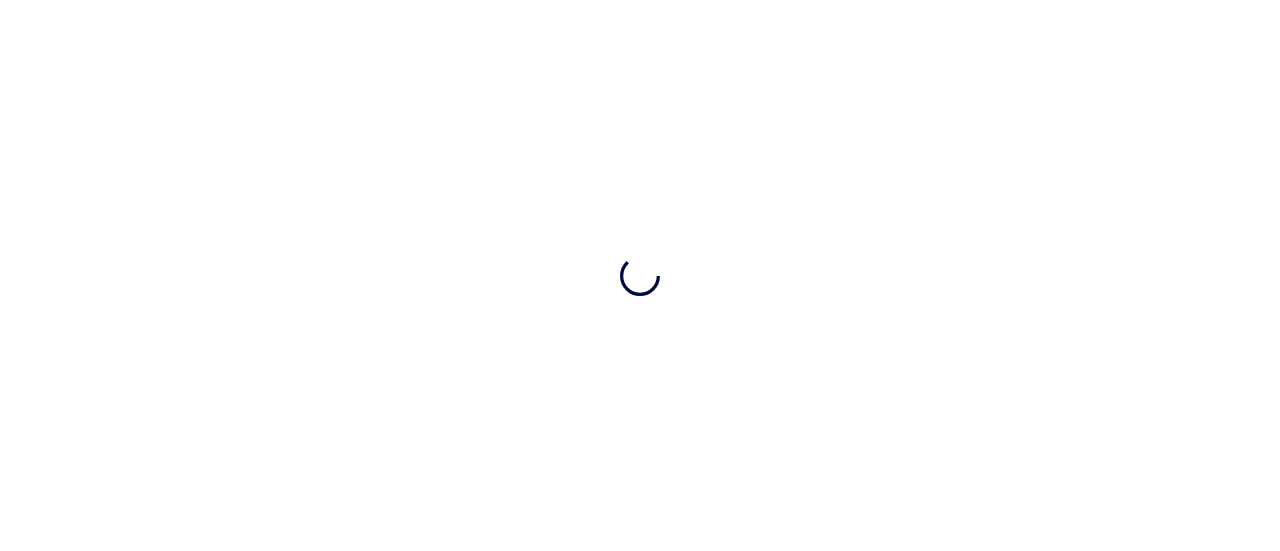 scroll, scrollTop: 0, scrollLeft: 0, axis: both 